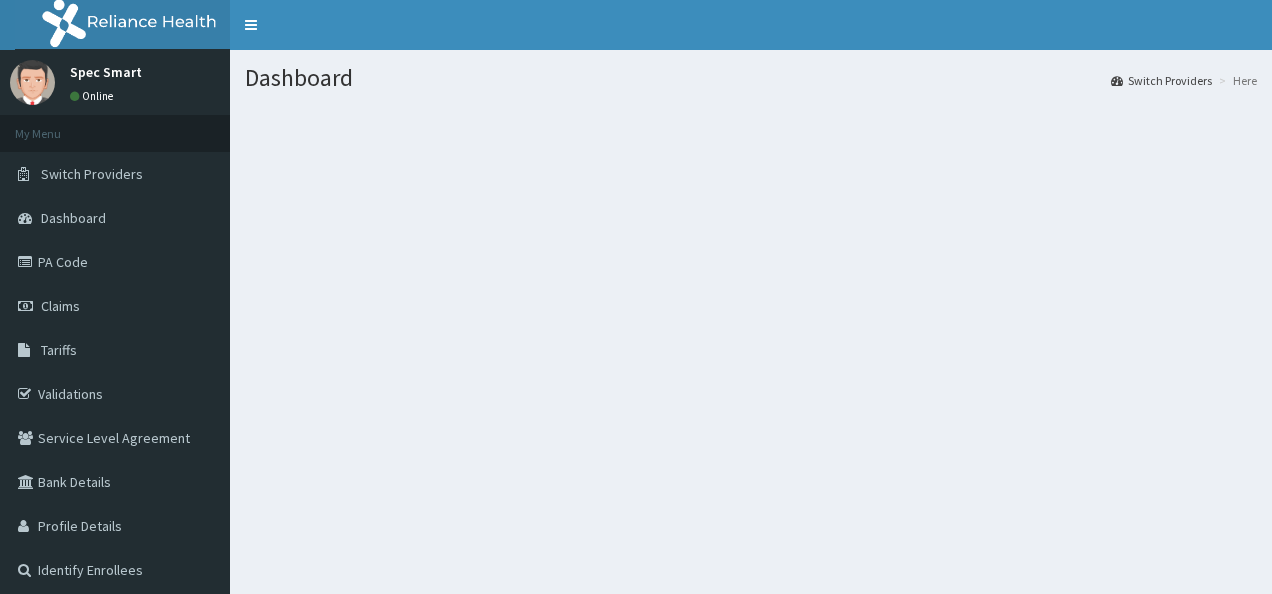 scroll, scrollTop: 0, scrollLeft: 0, axis: both 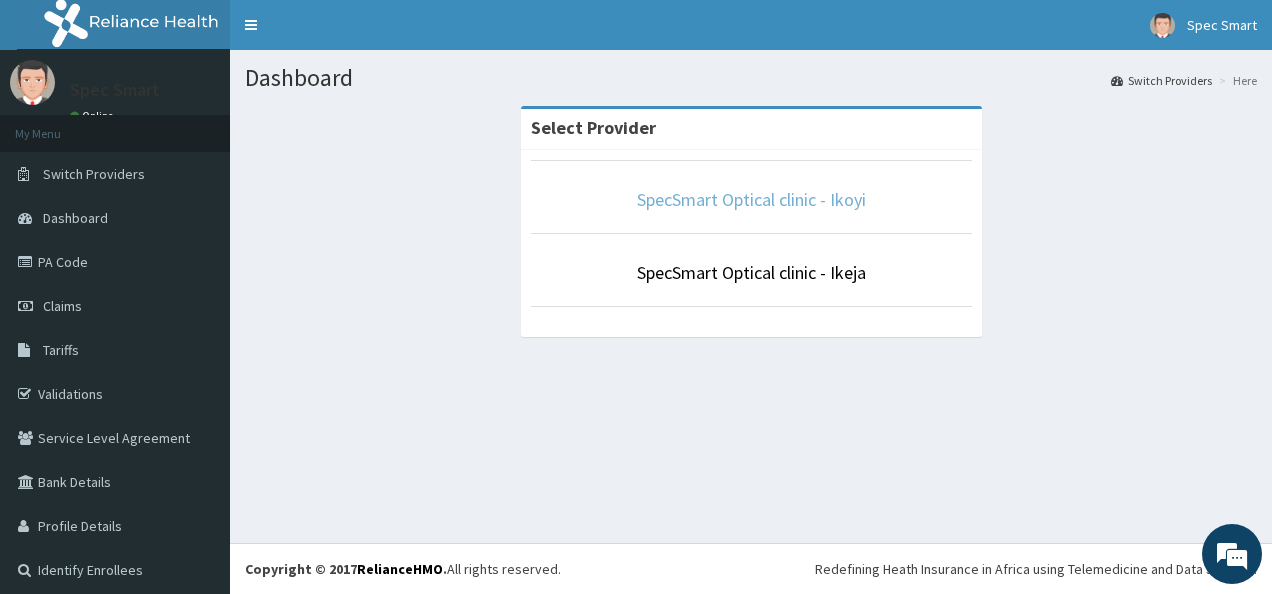 click on "SpecSmart Optical clinic - Ikoyi" at bounding box center (751, 199) 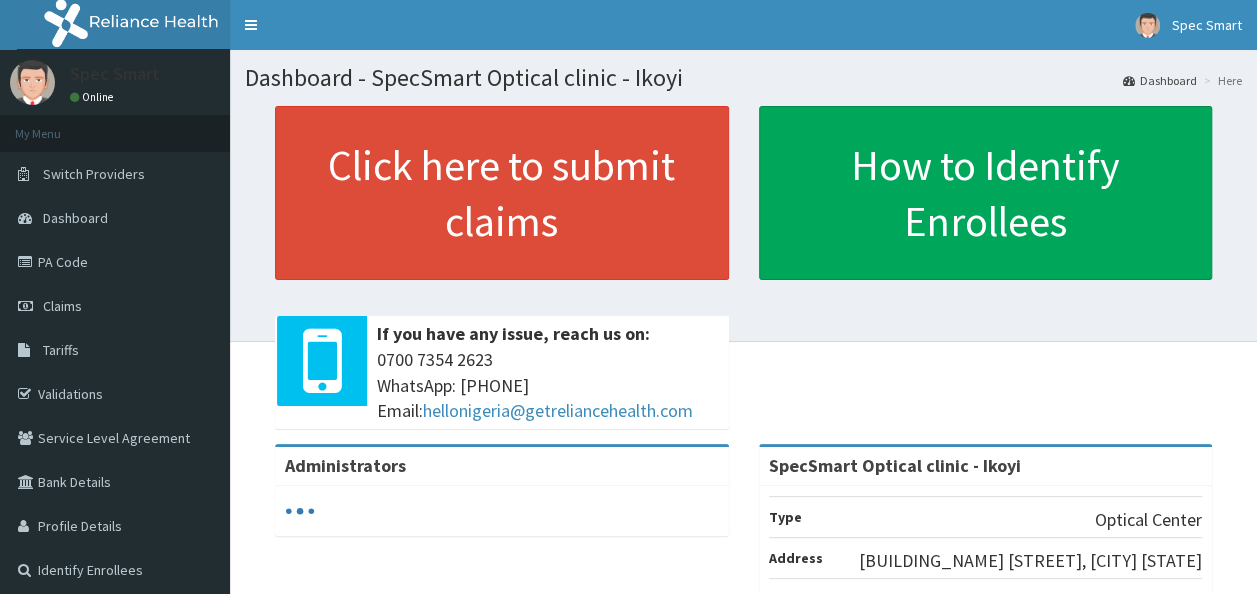 scroll, scrollTop: 0, scrollLeft: 0, axis: both 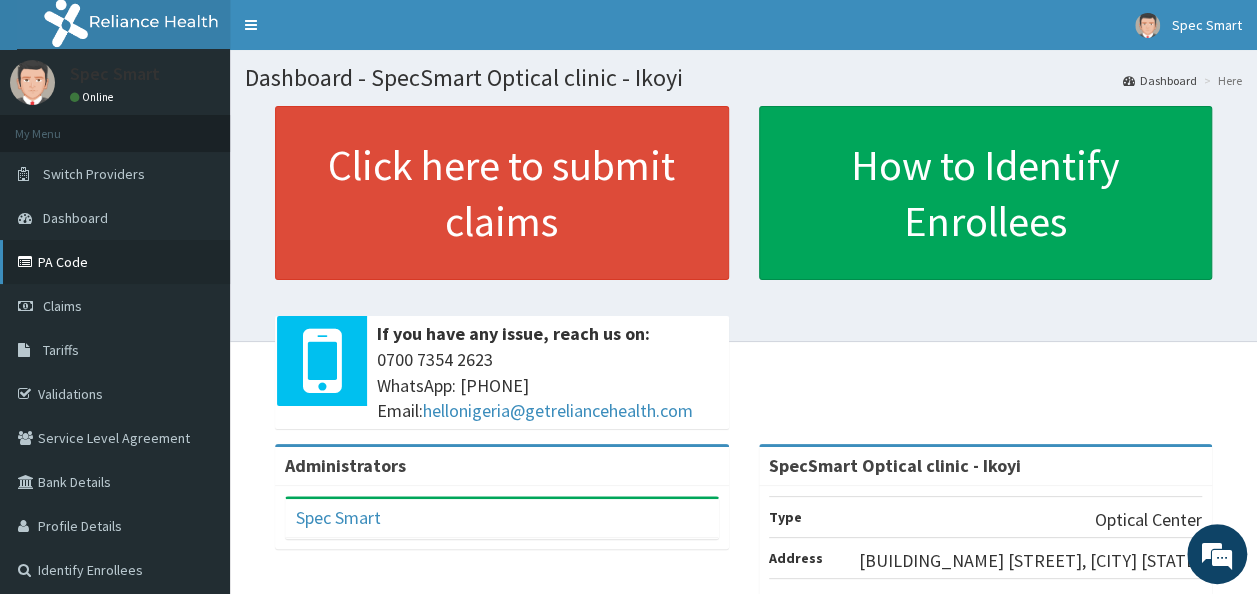click on "PA Code" at bounding box center (115, 262) 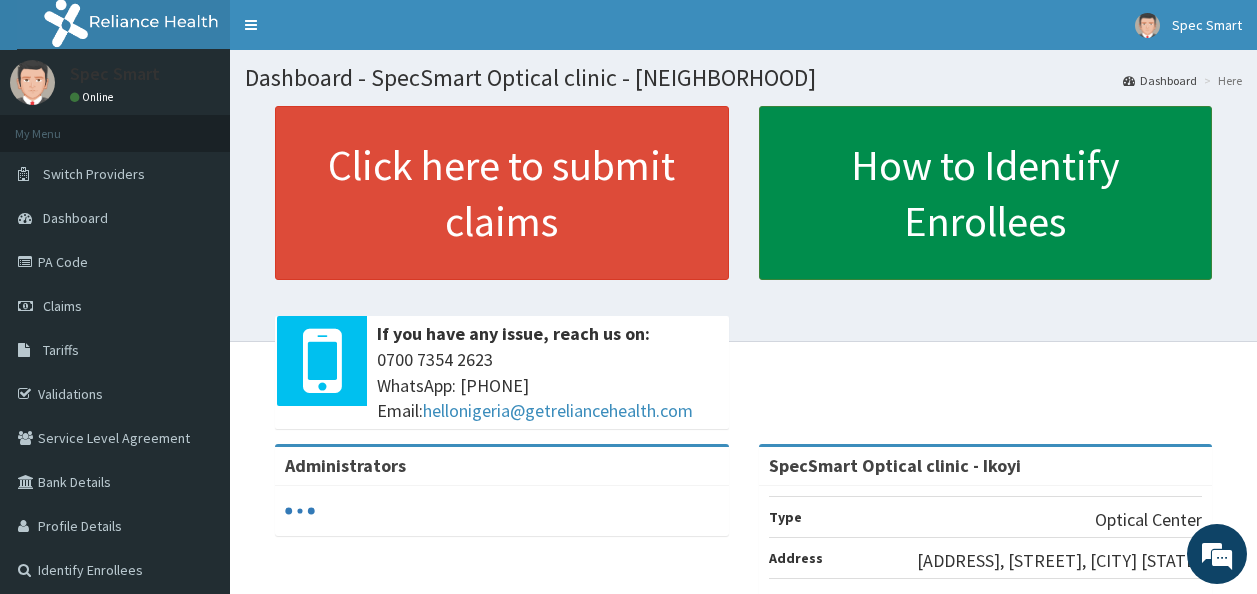 scroll, scrollTop: 0, scrollLeft: 0, axis: both 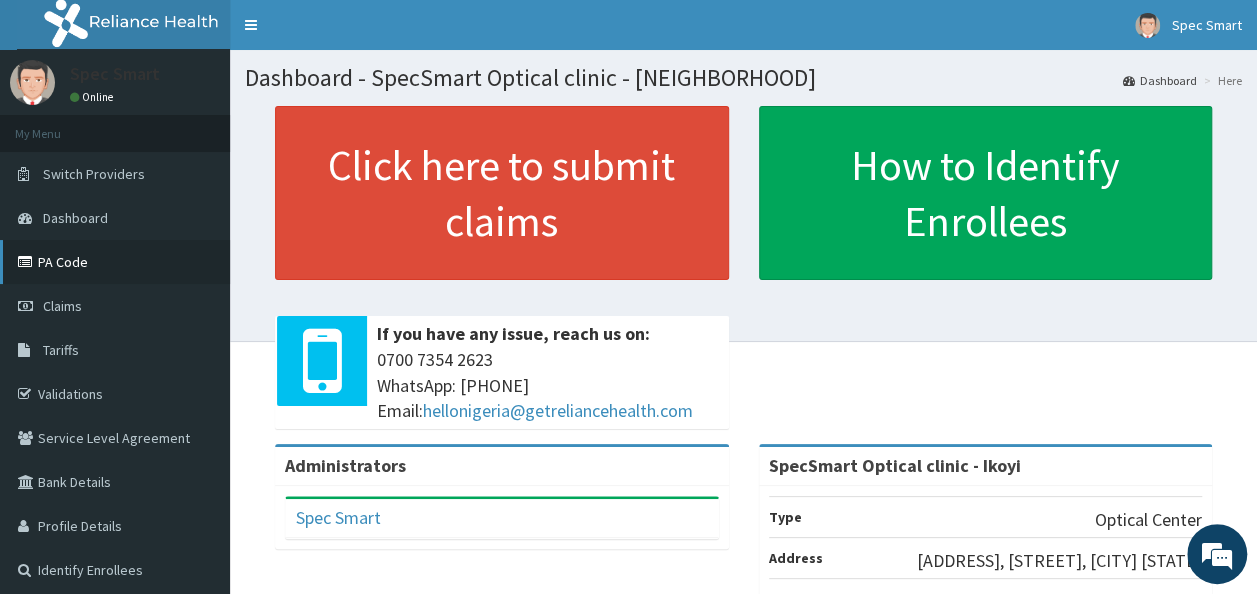 click on "PA Code" at bounding box center (115, 262) 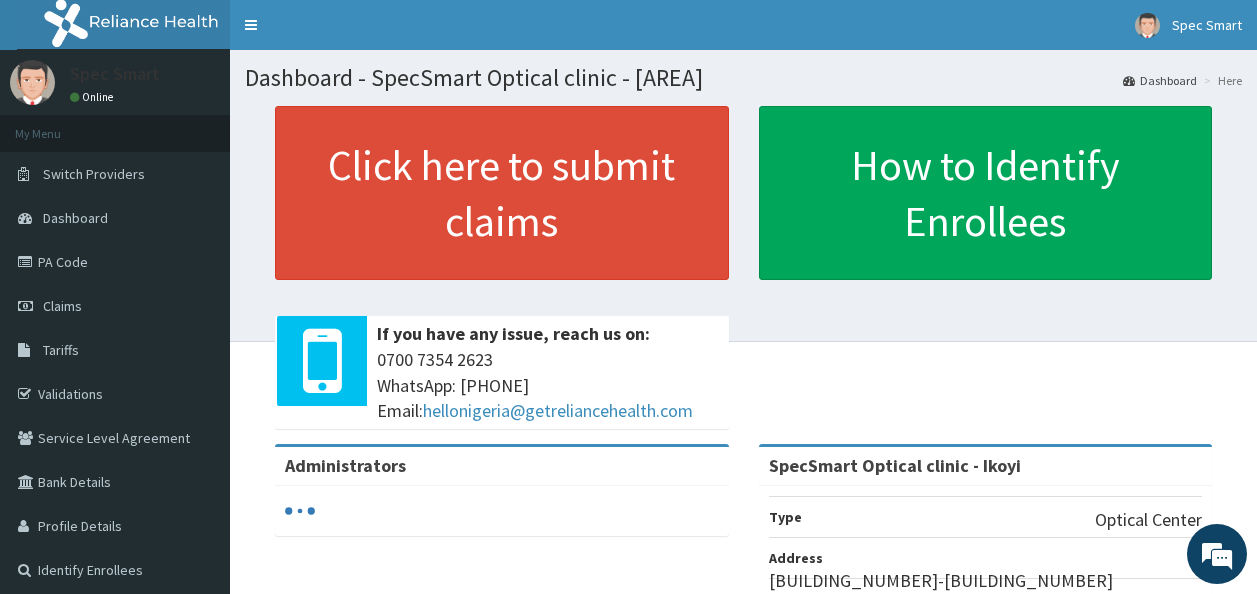 scroll, scrollTop: 0, scrollLeft: 0, axis: both 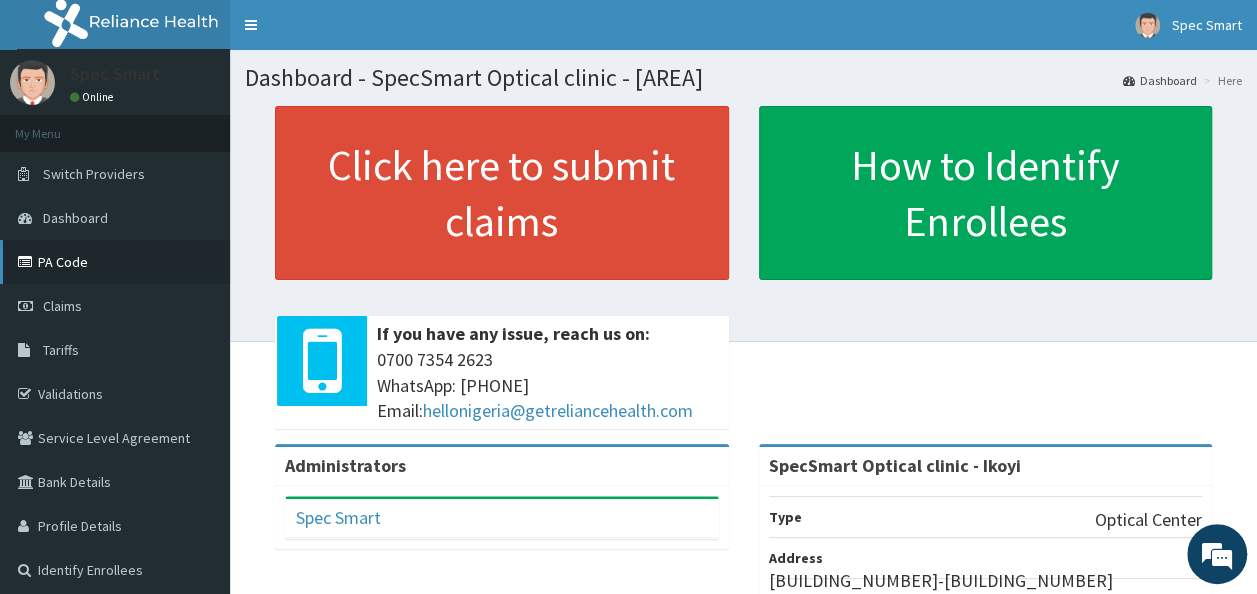 click on "PA Code" at bounding box center (115, 262) 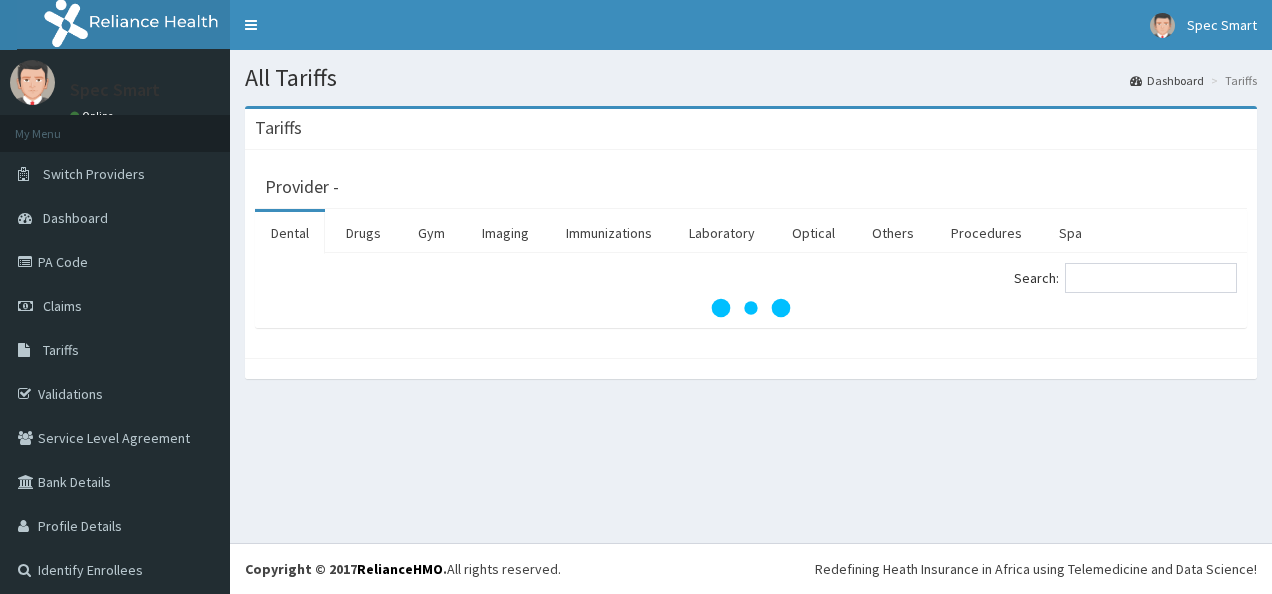 scroll, scrollTop: 0, scrollLeft: 0, axis: both 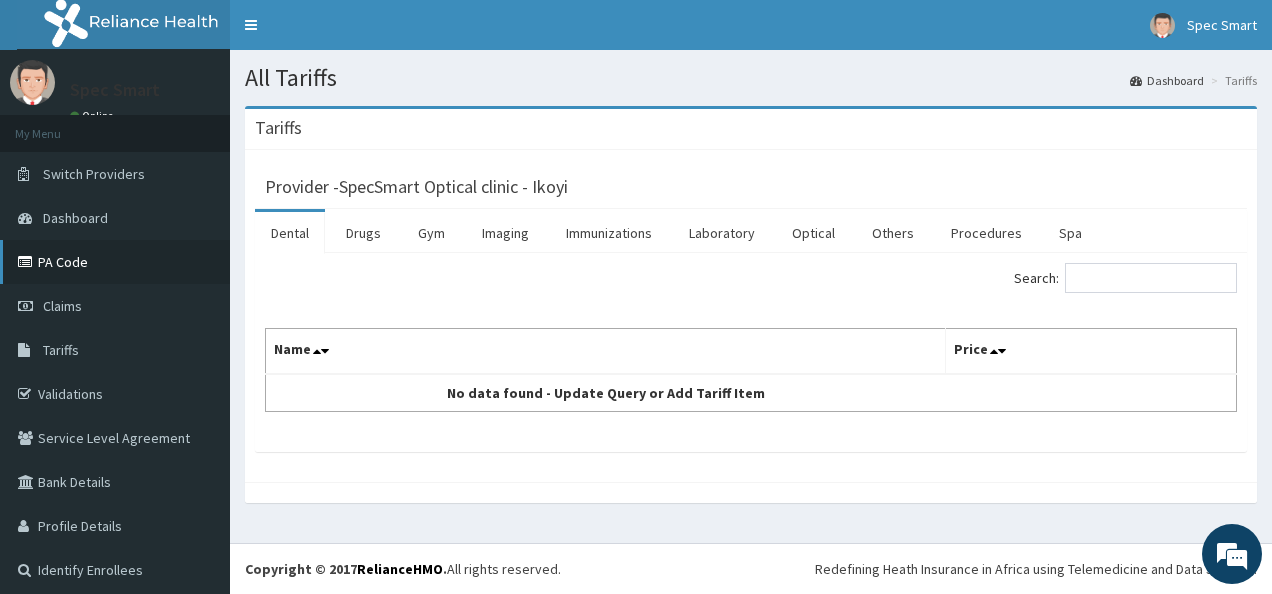 click on "PA Code" at bounding box center [115, 262] 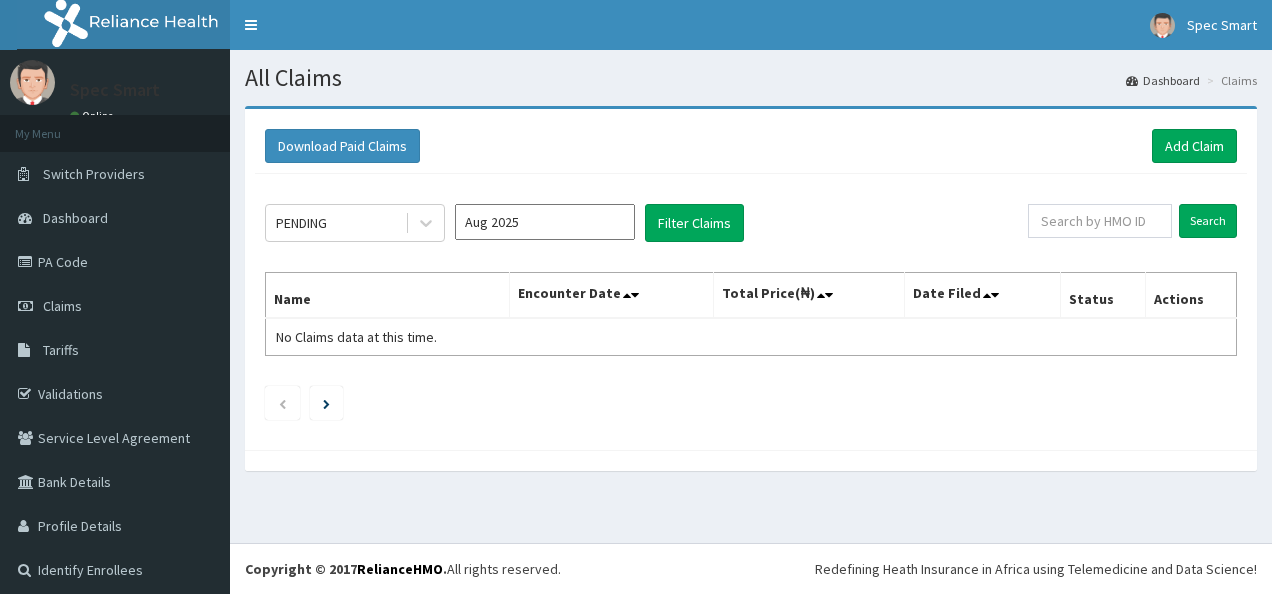 scroll, scrollTop: 0, scrollLeft: 0, axis: both 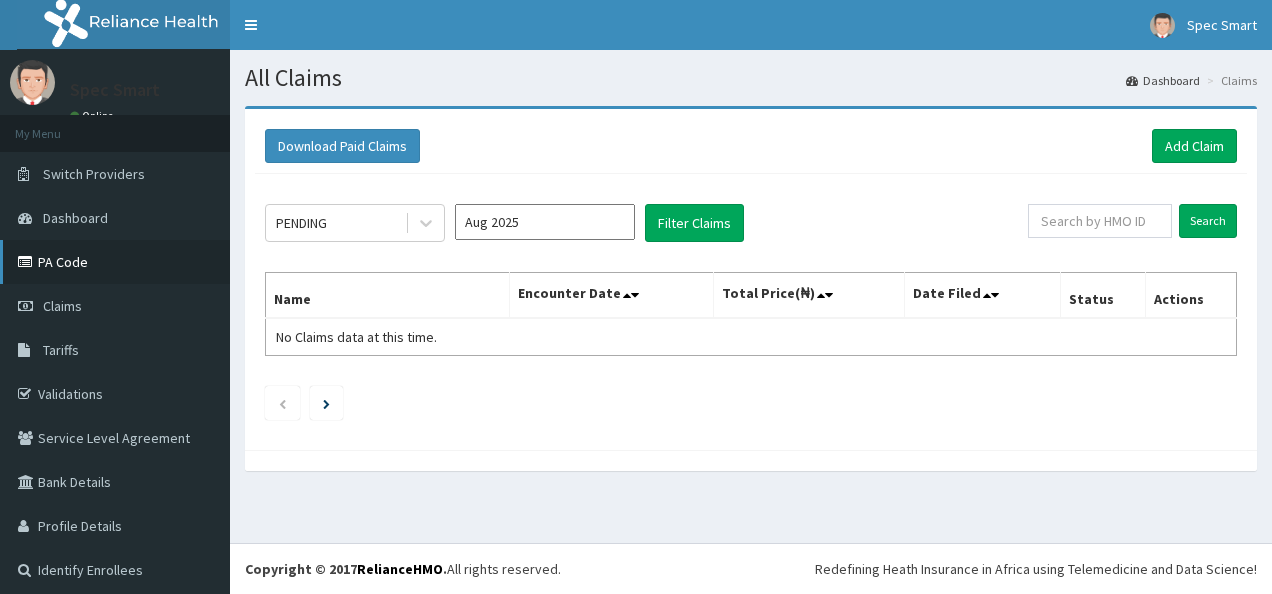 click on "PA Code" at bounding box center (115, 262) 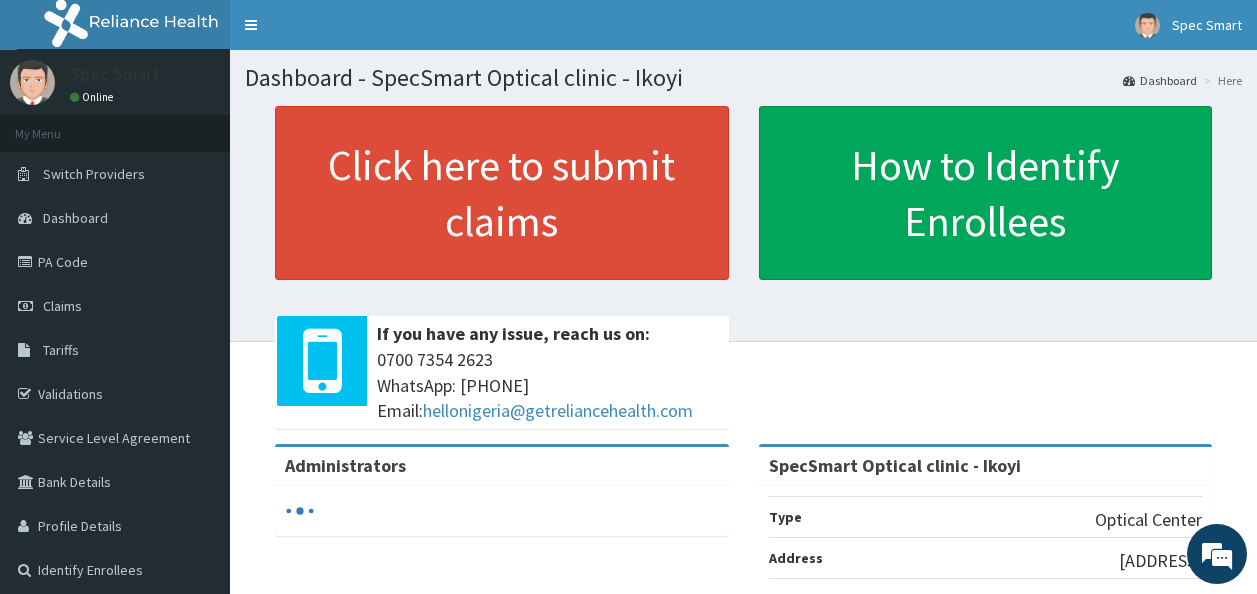 scroll, scrollTop: 0, scrollLeft: 0, axis: both 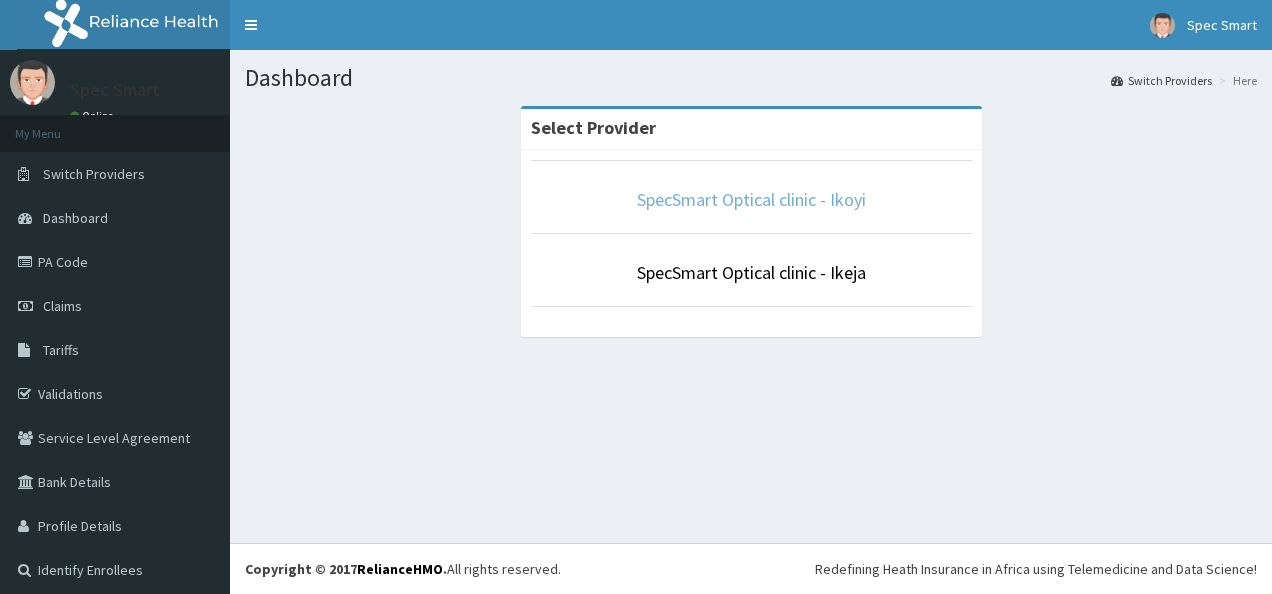 click on "SpecSmart Optical clinic - Ikoyi" at bounding box center (751, 199) 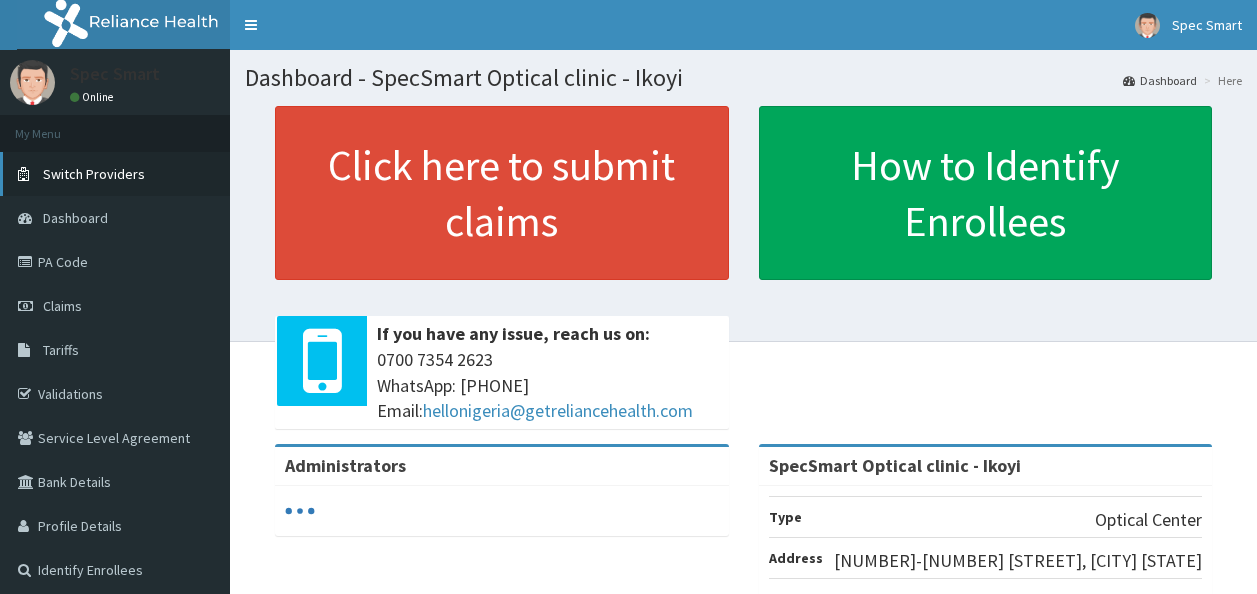 scroll, scrollTop: 0, scrollLeft: 0, axis: both 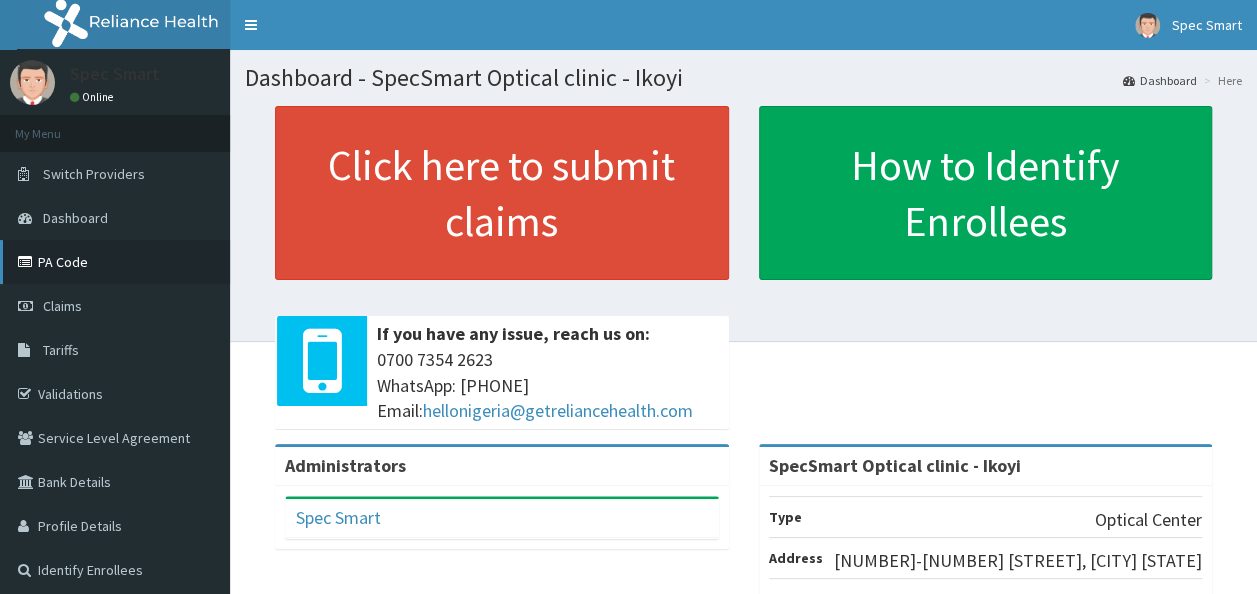 click on "PA Code" at bounding box center (115, 262) 